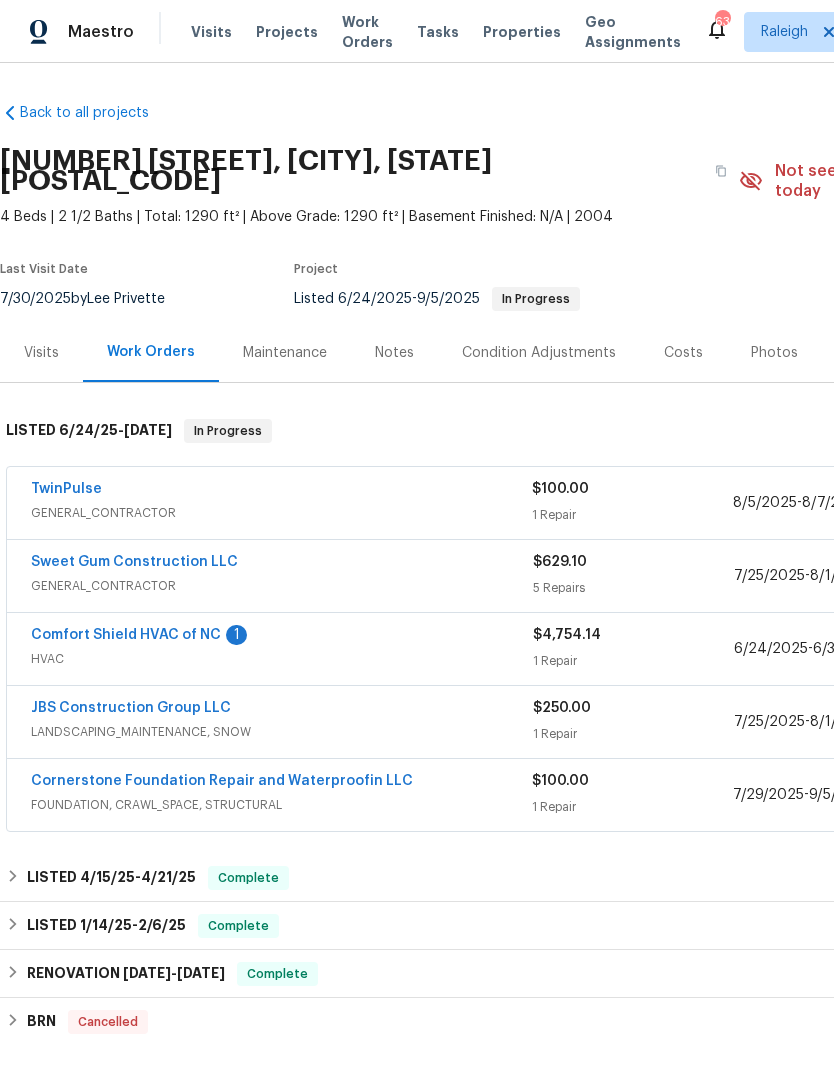 scroll, scrollTop: 0, scrollLeft: 0, axis: both 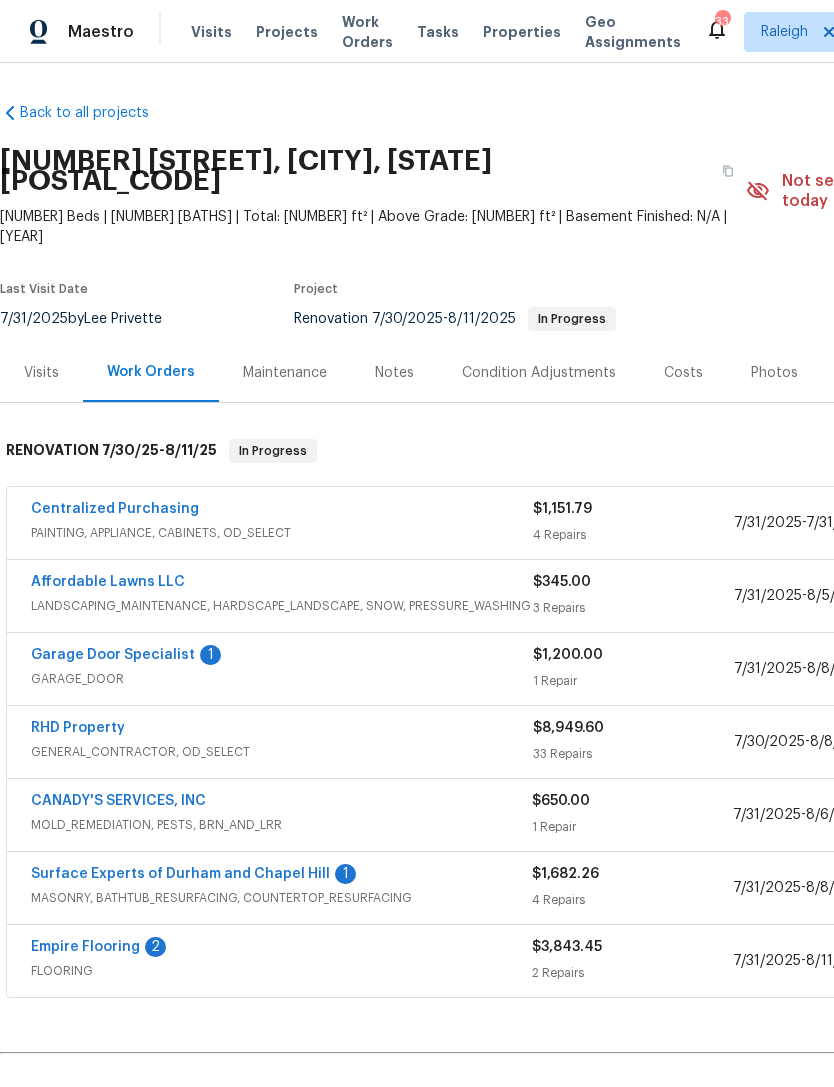 click on "Garage Door Specialist" at bounding box center (113, 655) 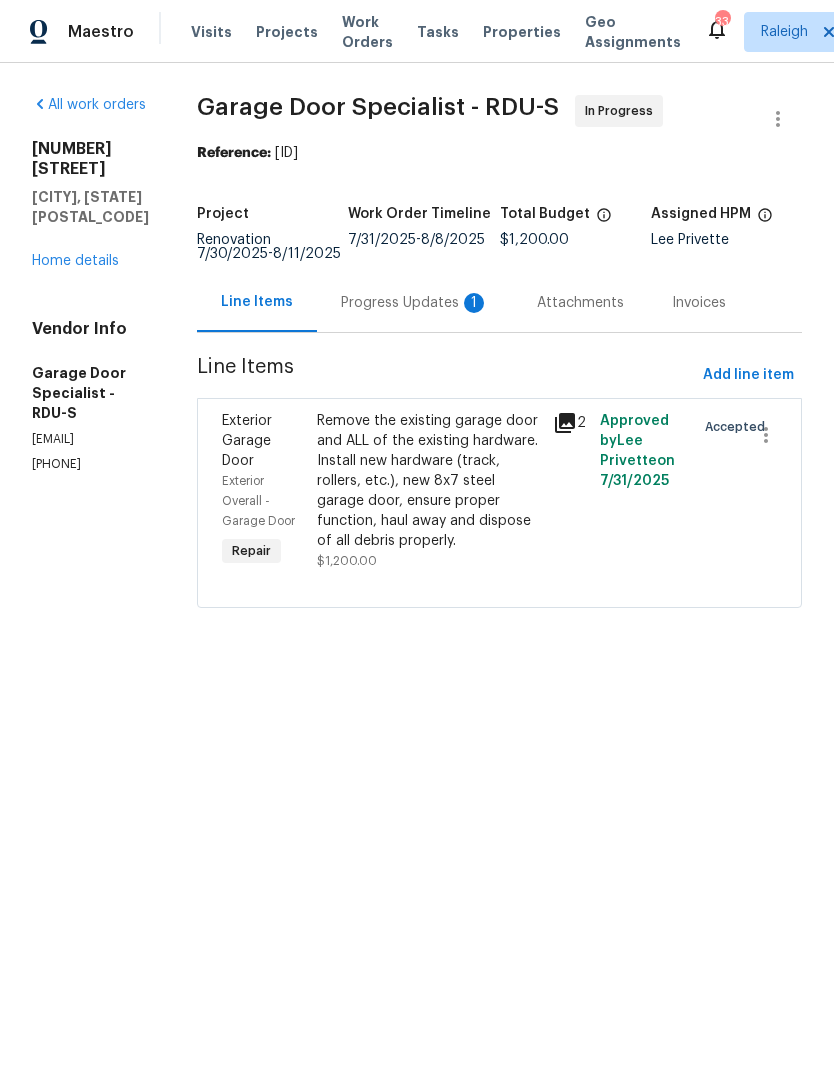 click on "Progress Updates 1" at bounding box center (415, 303) 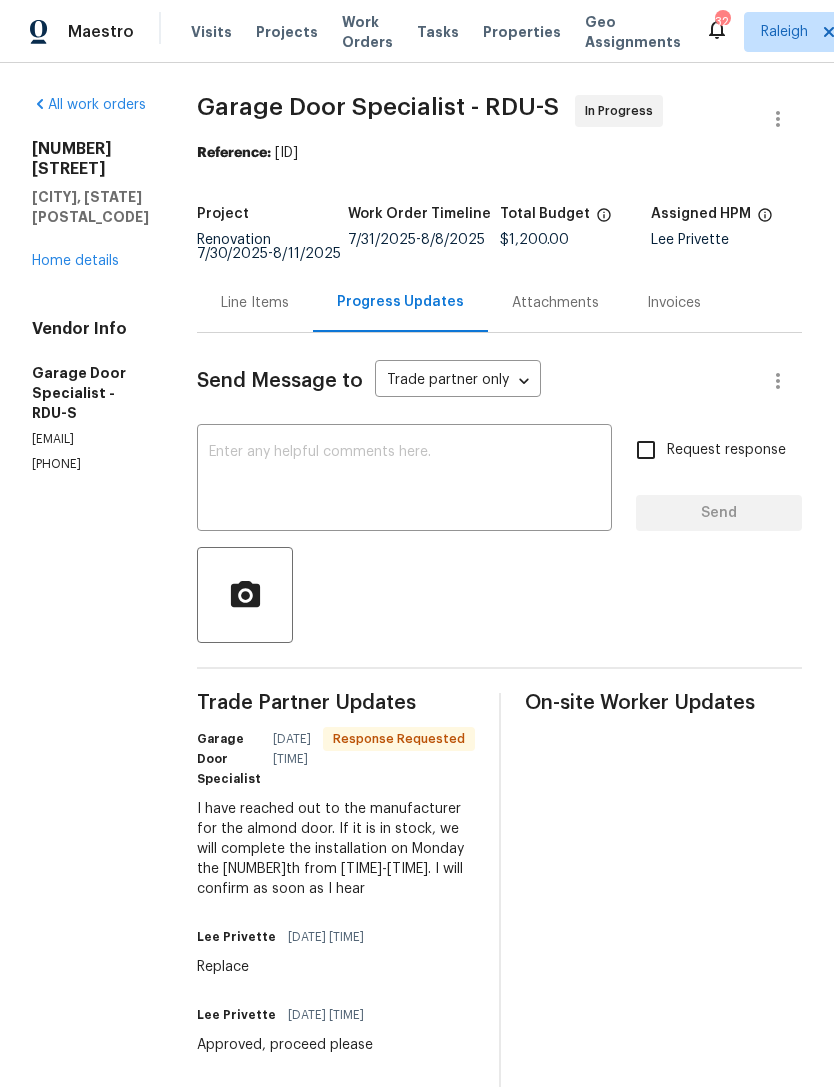 click at bounding box center (404, 480) 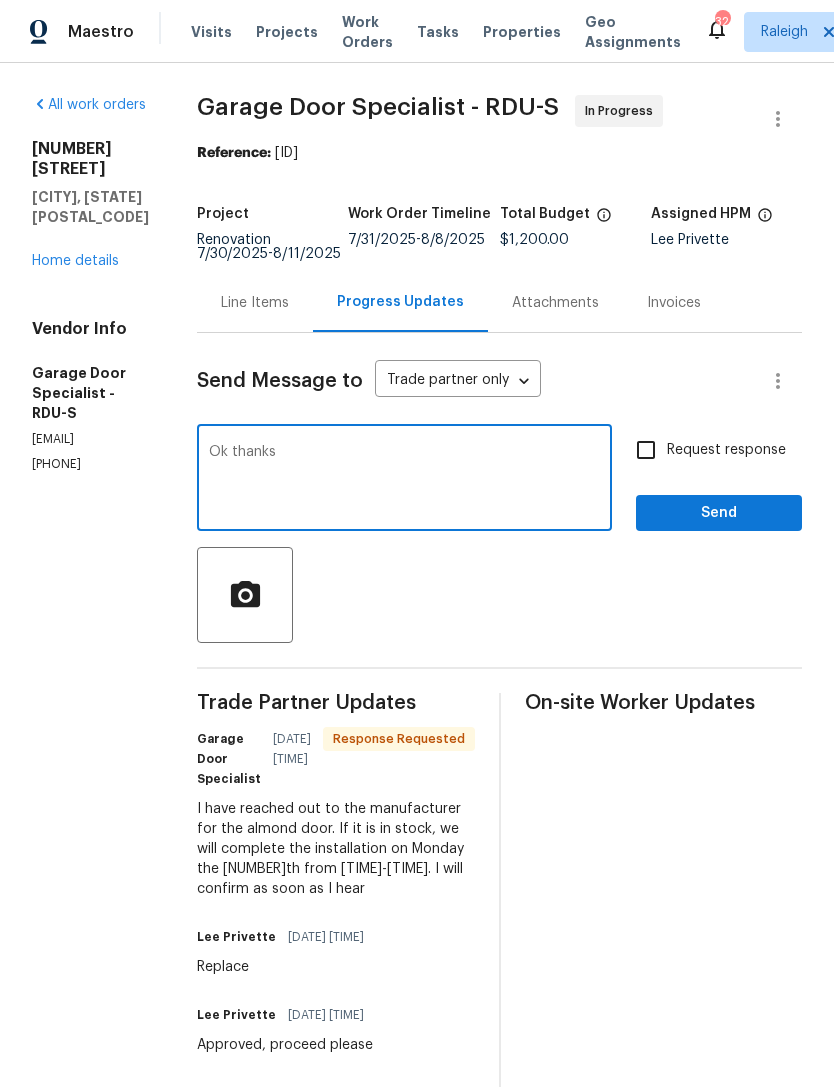 type on "Ok thanks" 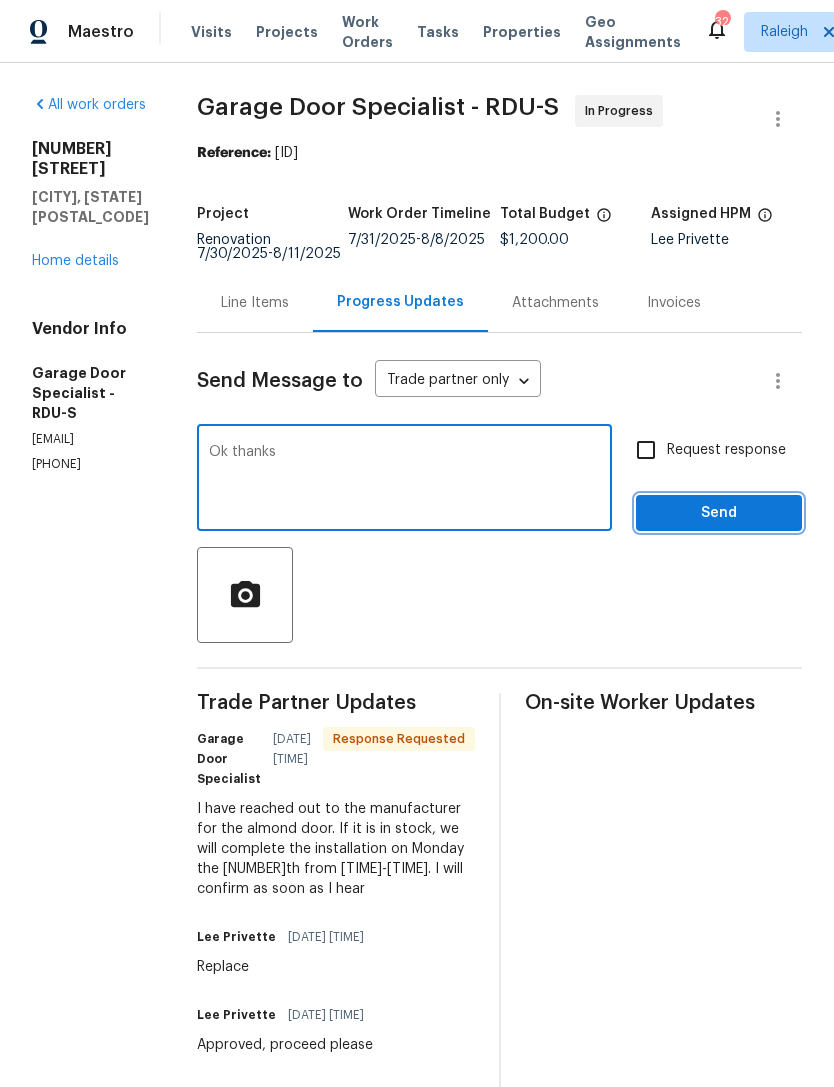 click on "Send" at bounding box center [719, 513] 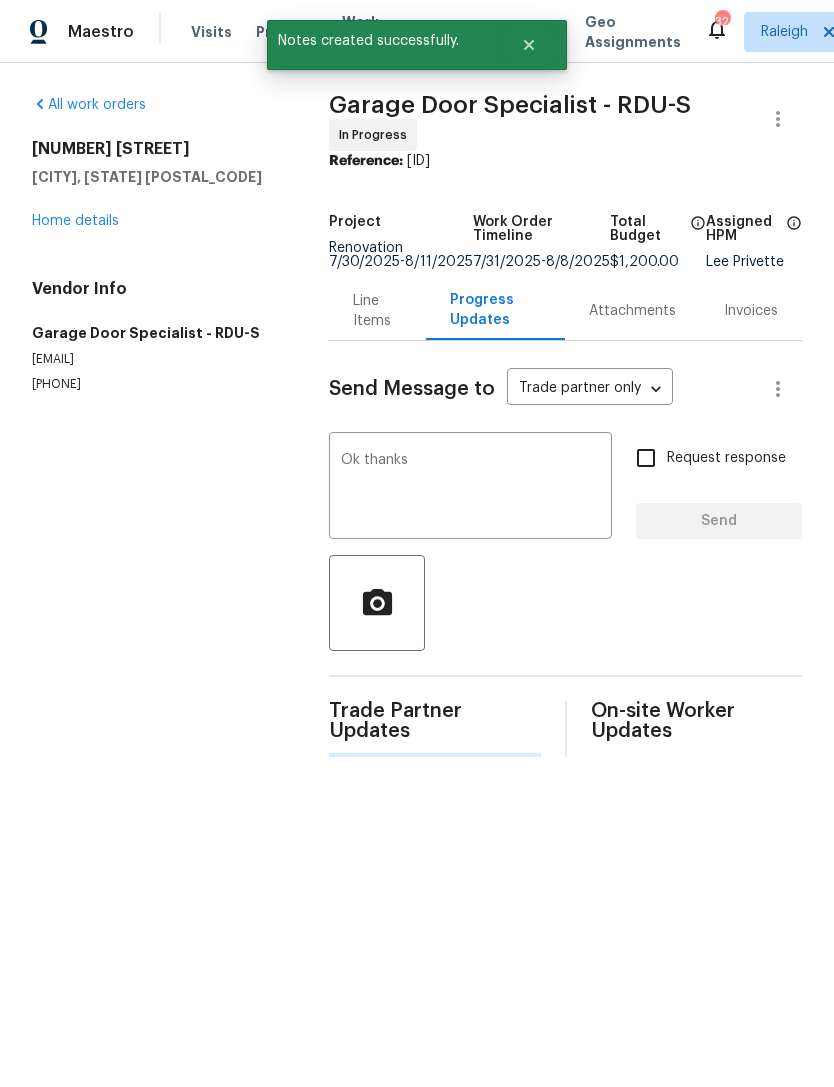 type 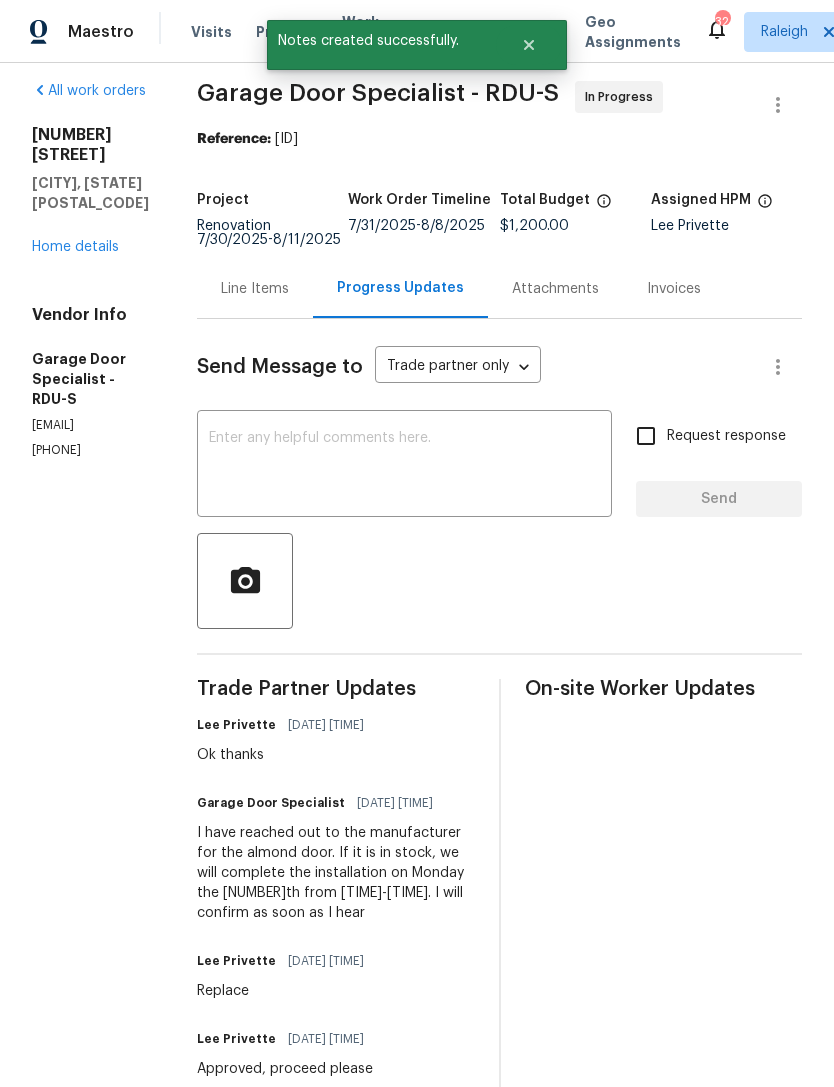 scroll, scrollTop: 1, scrollLeft: 0, axis: vertical 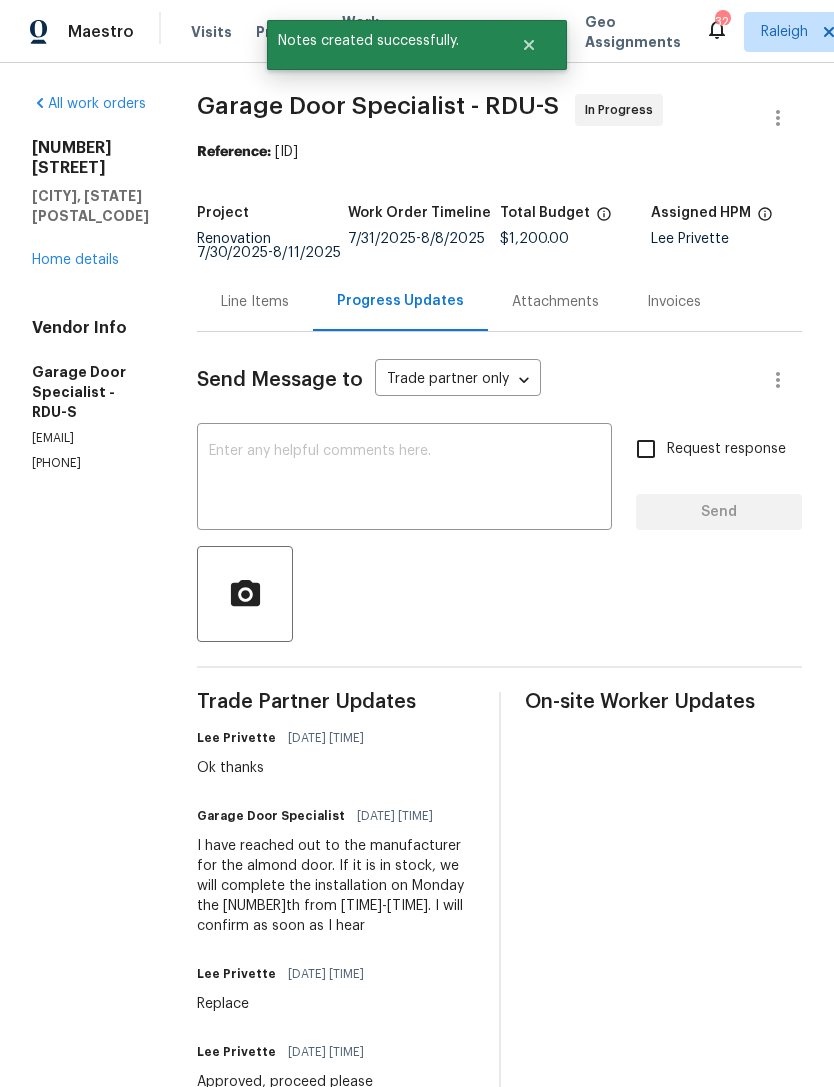 click on "Home details" at bounding box center [75, 260] 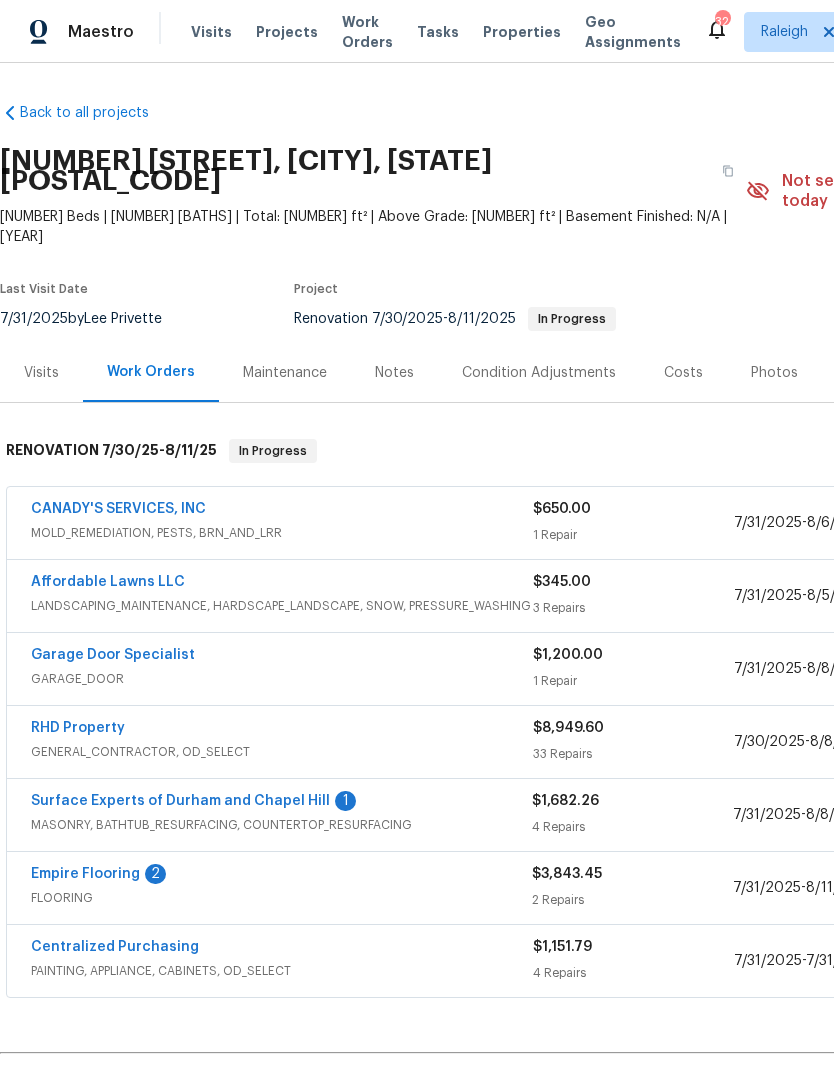 click on "Surface Experts of Durham and Chapel Hill" at bounding box center (180, 801) 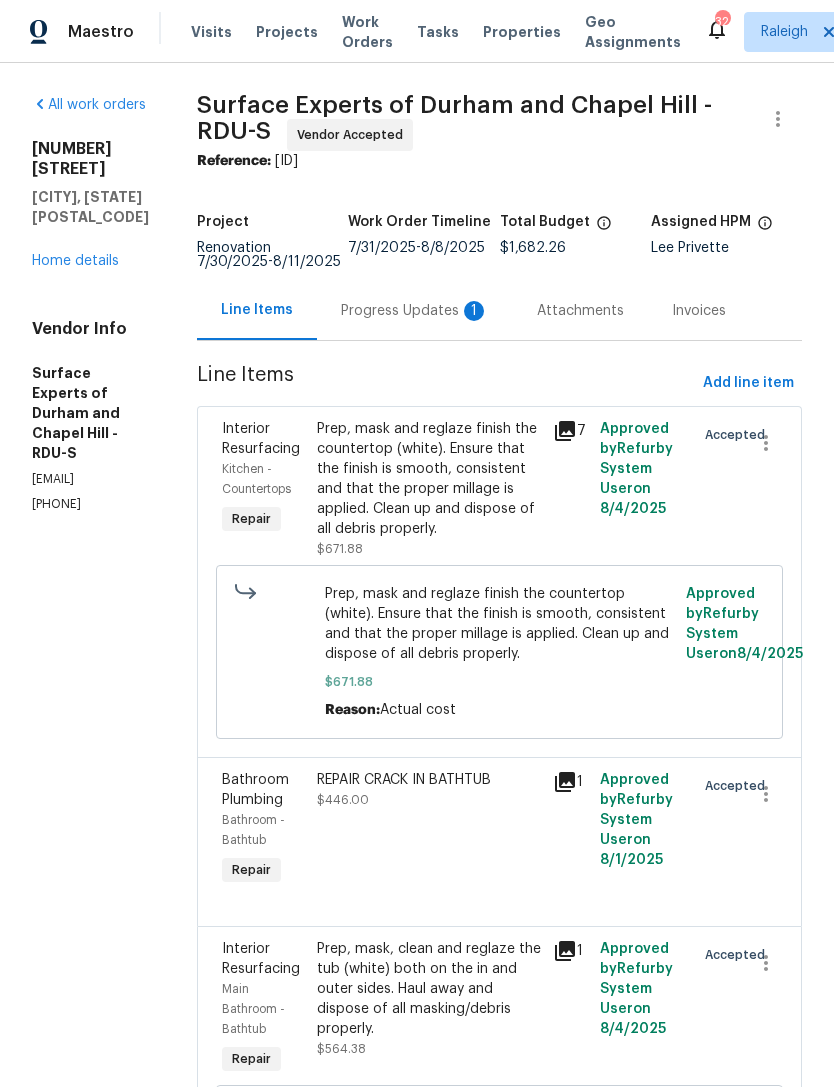 click on "Progress Updates 1" at bounding box center (415, 311) 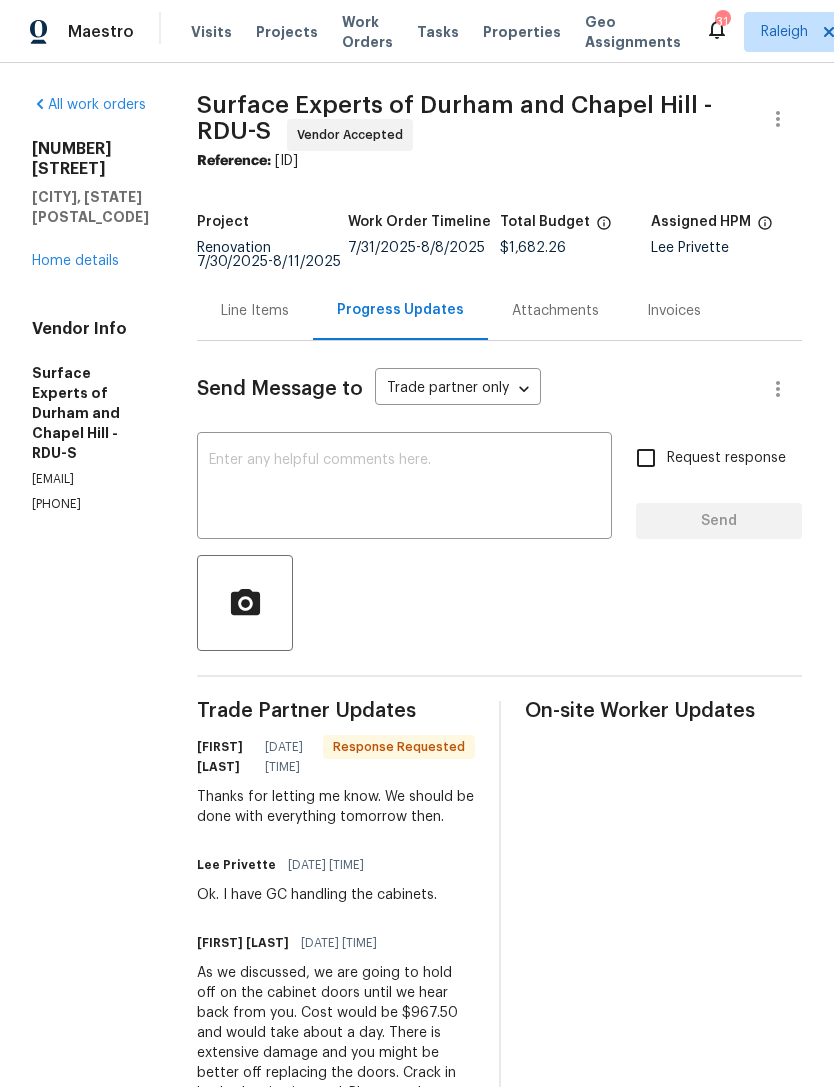 click at bounding box center [404, 488] 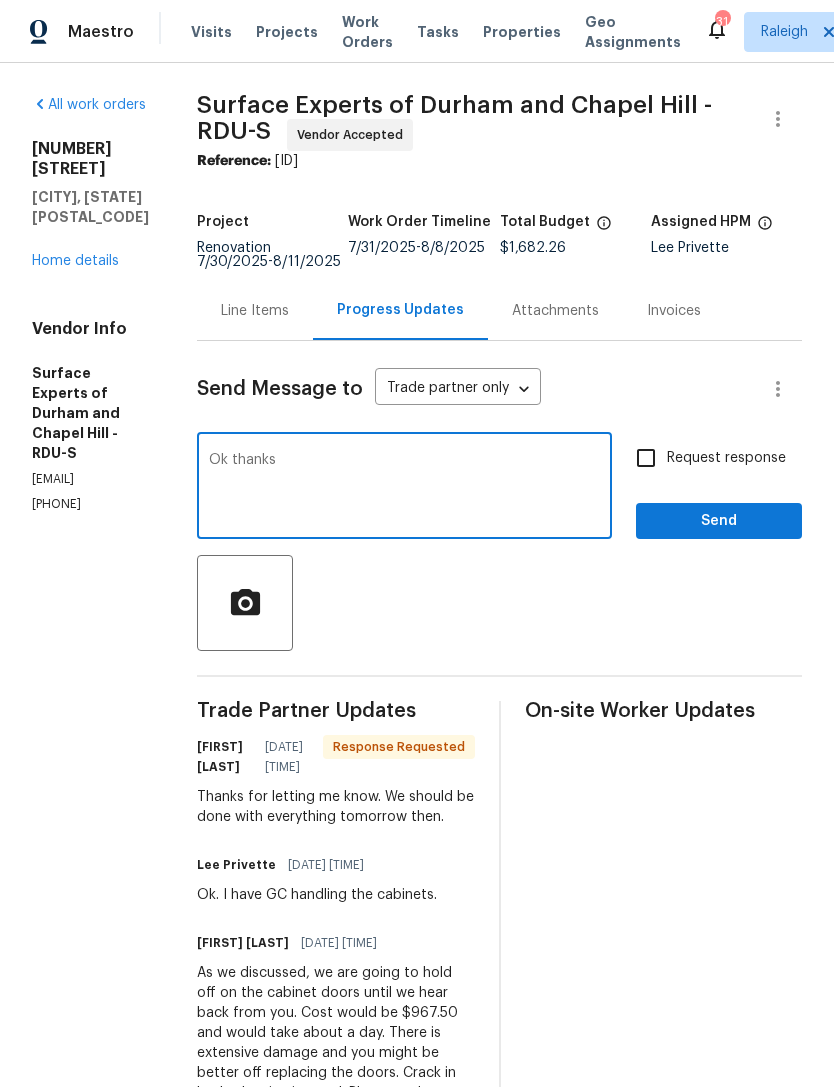 type on "Ok thanks" 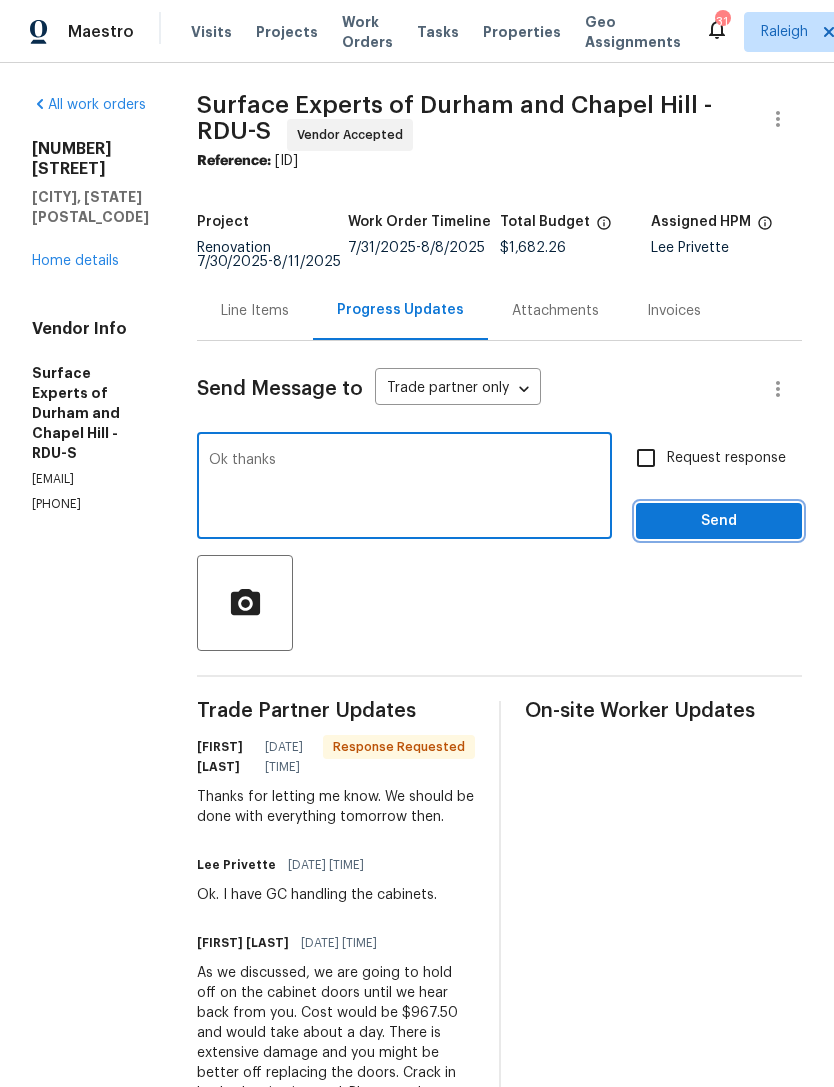 click on "Send" at bounding box center [719, 521] 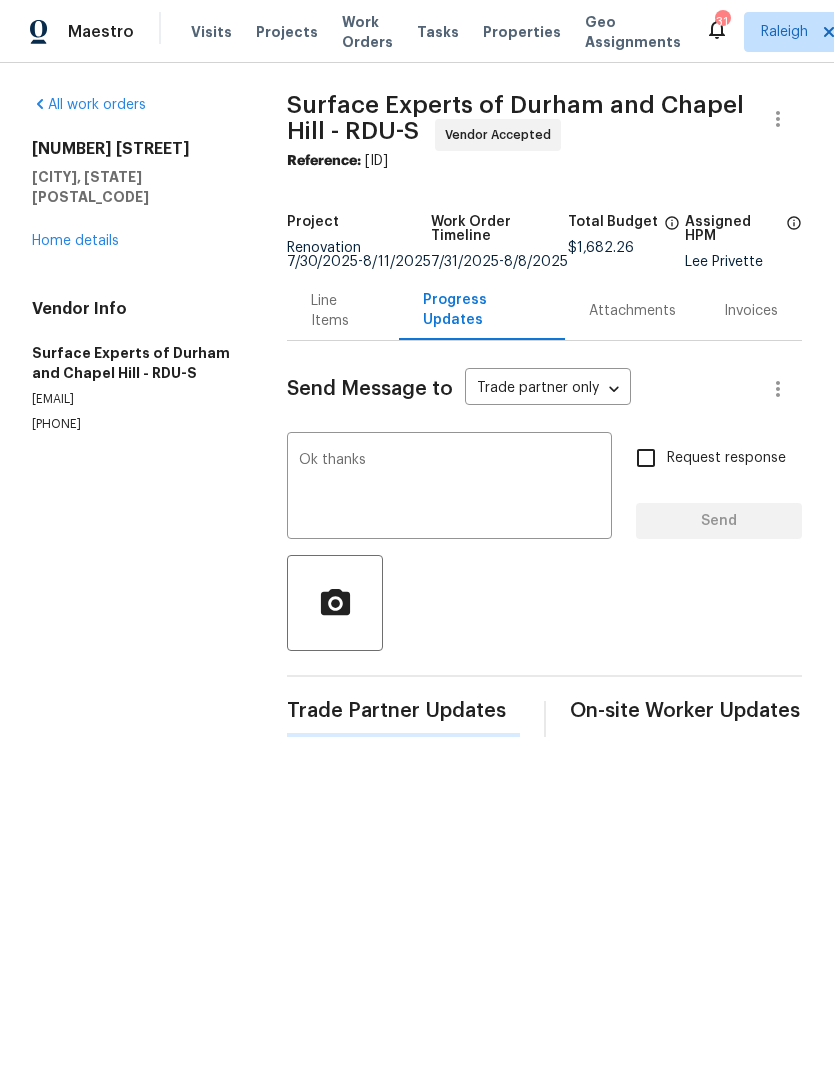 type 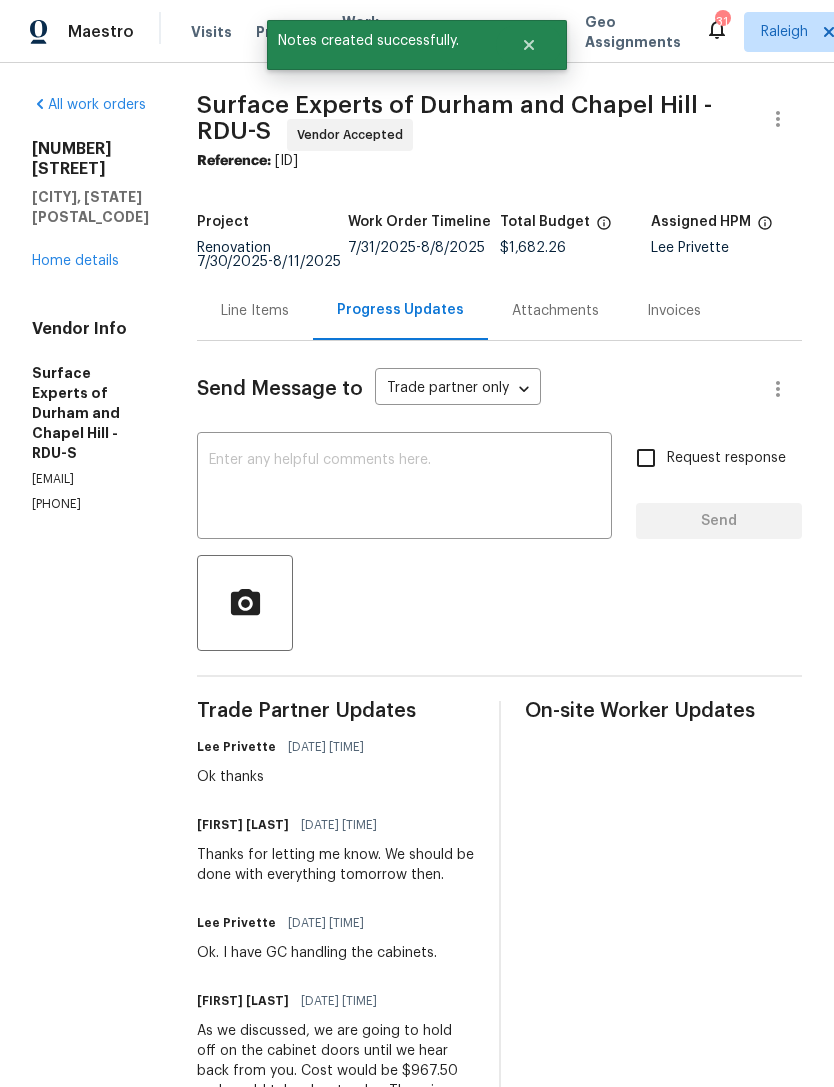 click on "Home details" at bounding box center [75, 261] 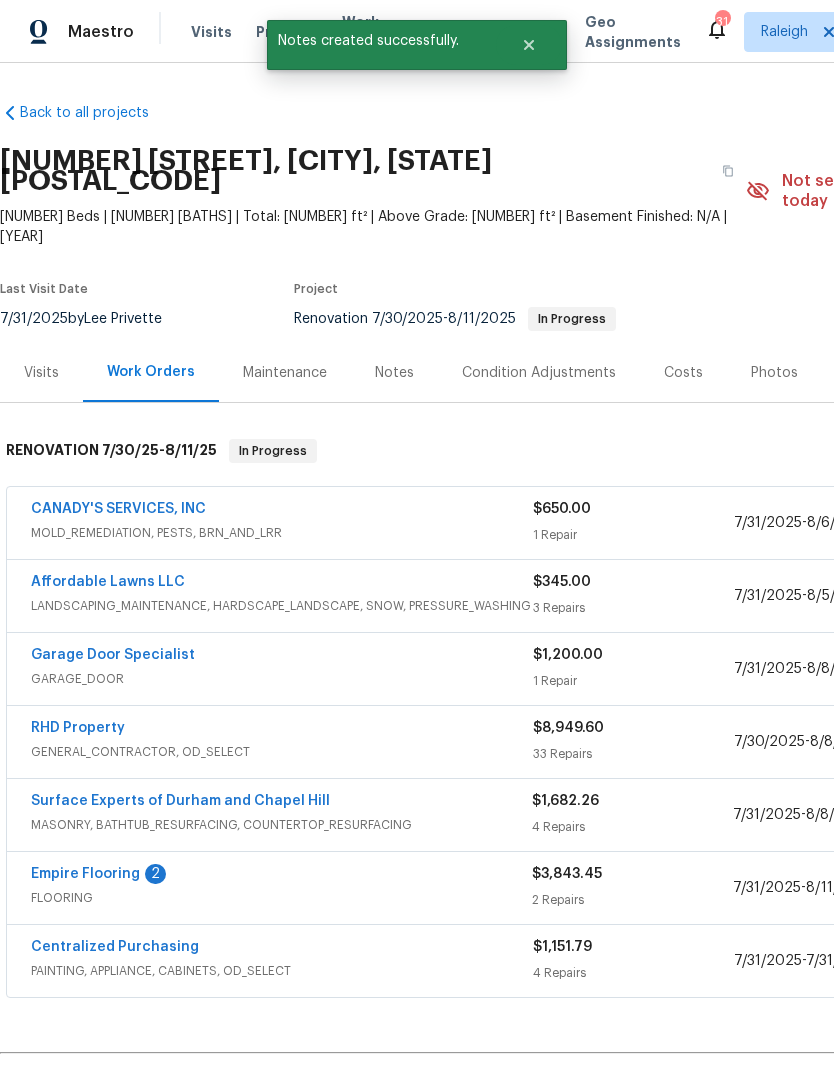 click on "Empire Flooring" at bounding box center [85, 874] 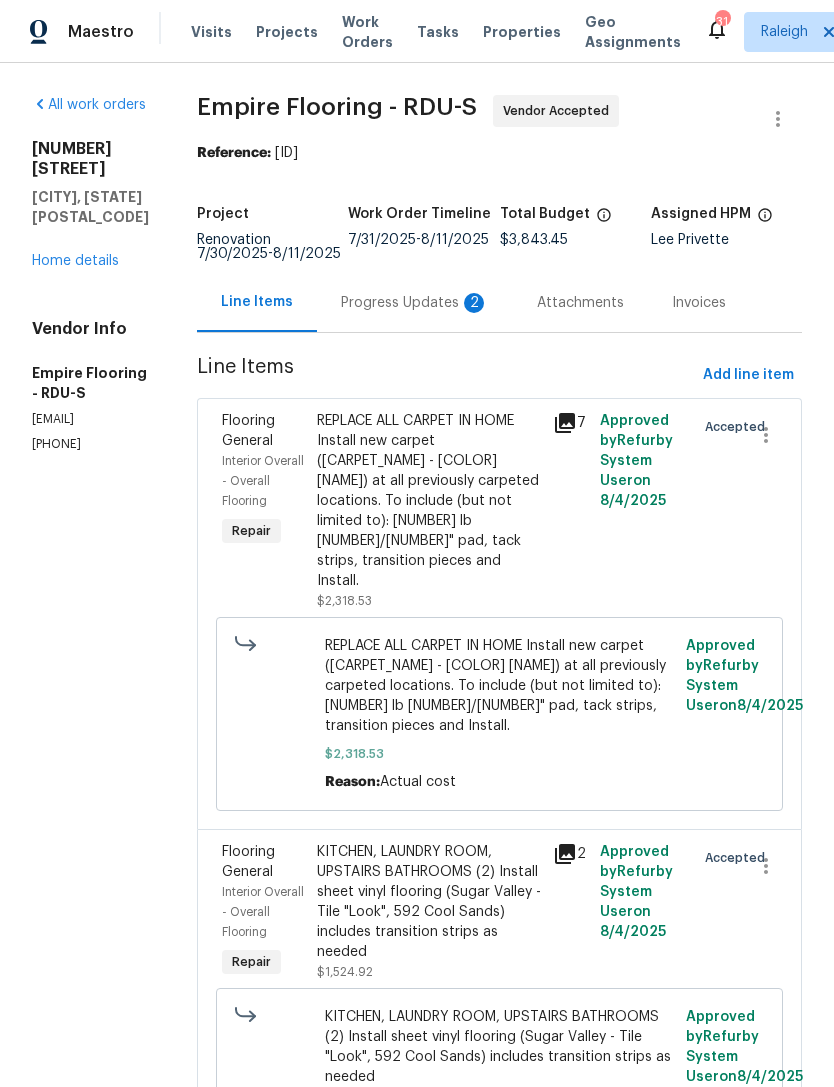 click on "Home details" at bounding box center [75, 261] 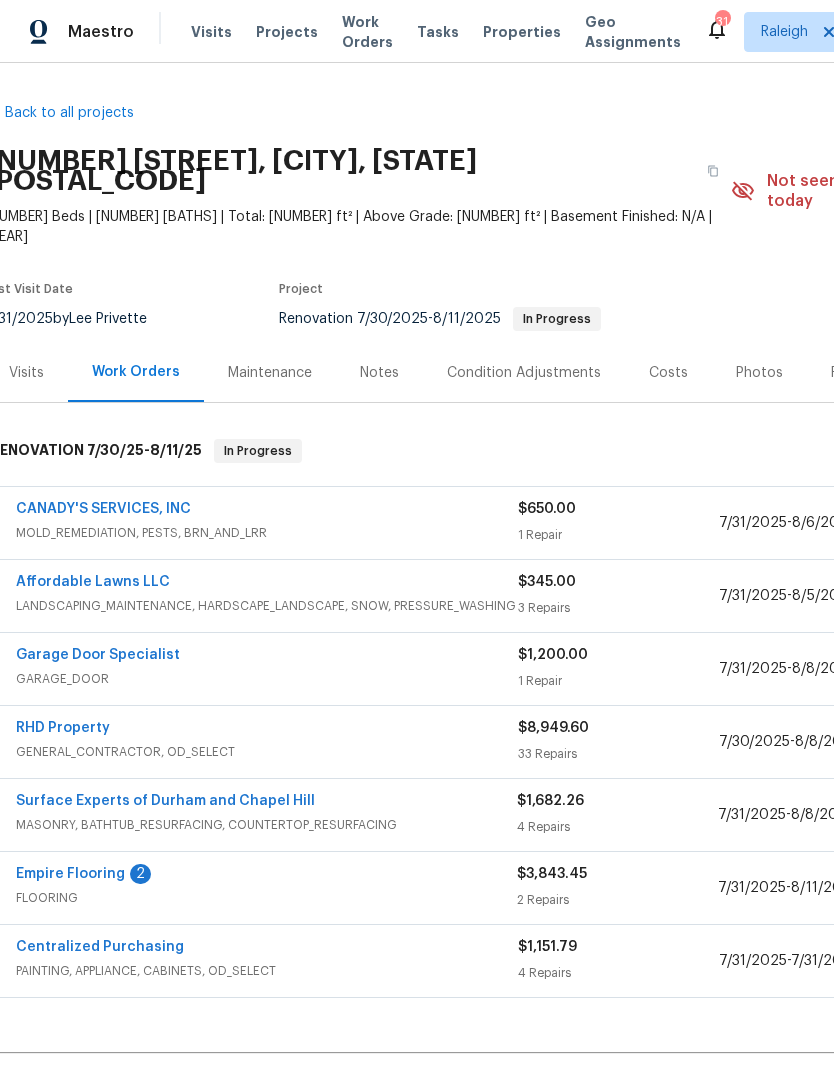 scroll, scrollTop: 0, scrollLeft: 12, axis: horizontal 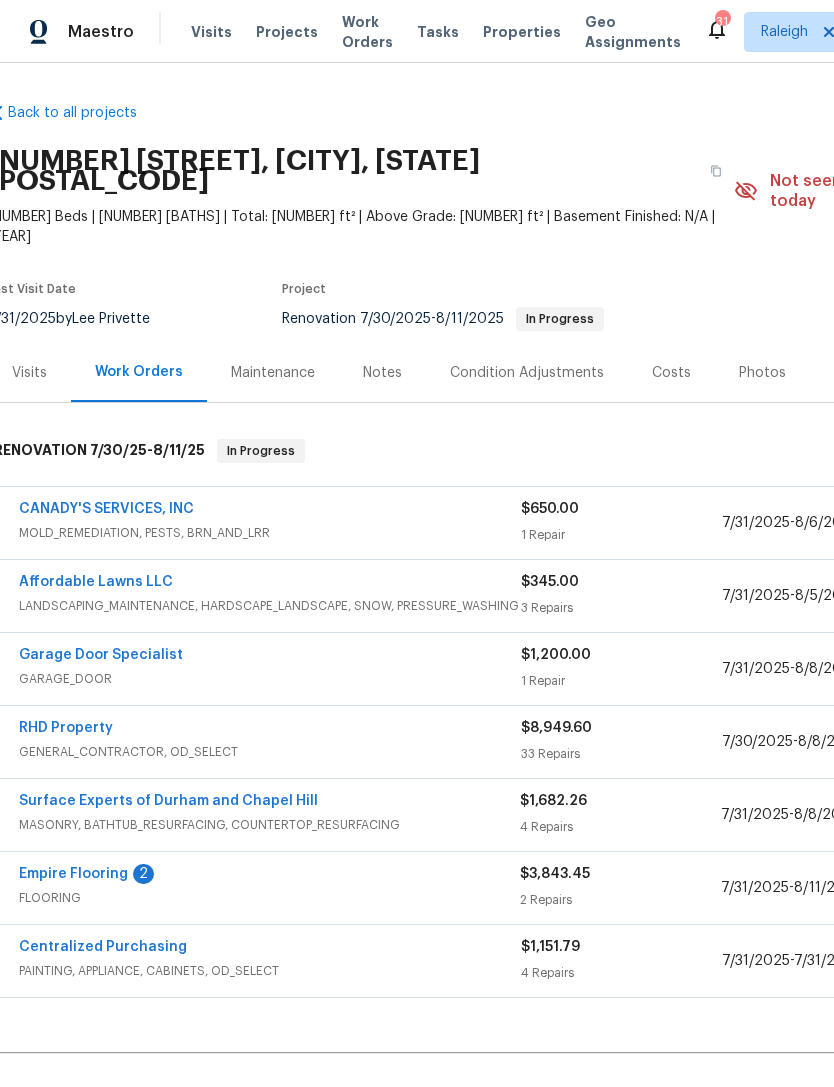 click on "CANADY'S SERVICES, INC" at bounding box center (106, 509) 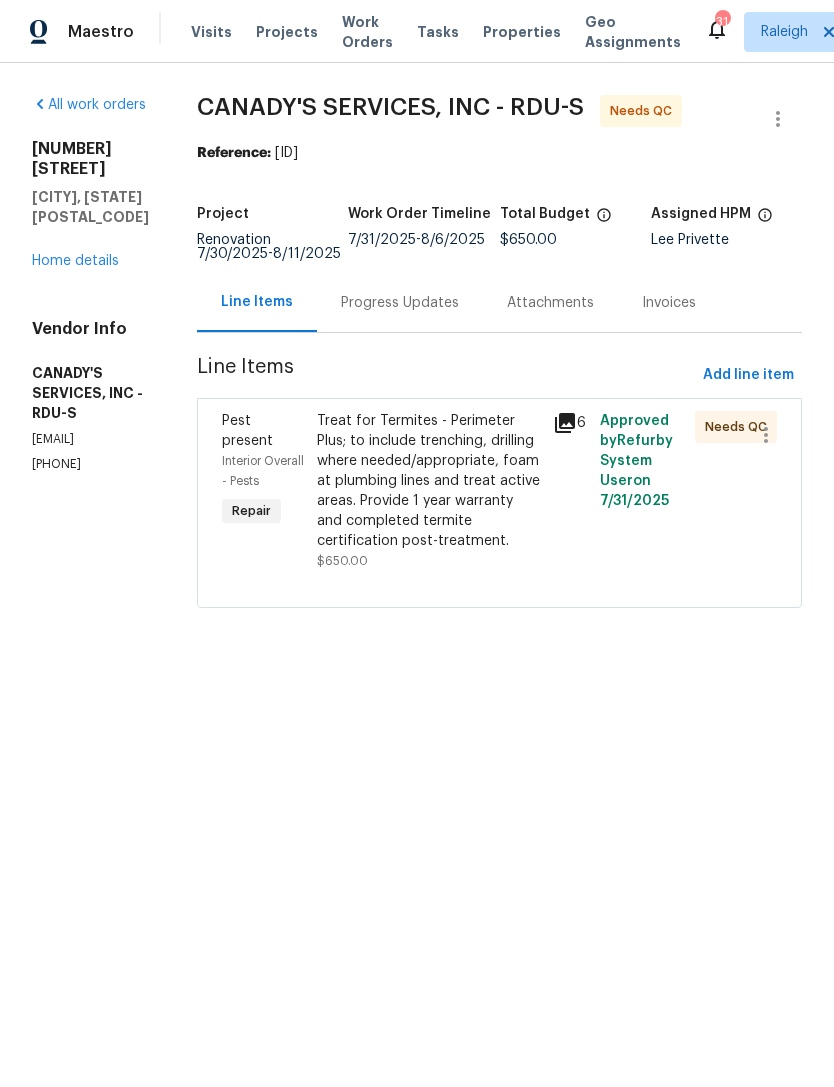click on "Treat for Termites - Perimeter Plus; to include trenching, drilling where needed/appropriate, foam at plumbing lines and treat active areas. Provide 1 year warranty and completed termite certification post-treatment." at bounding box center [429, 481] 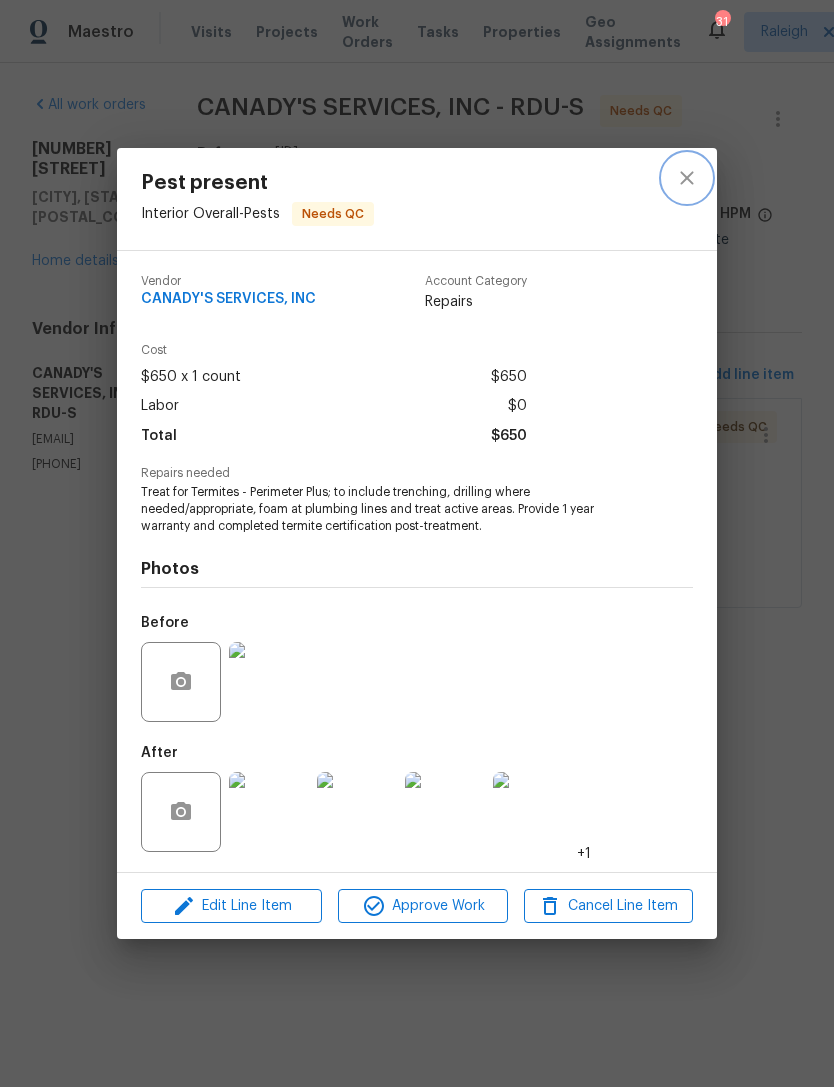 click 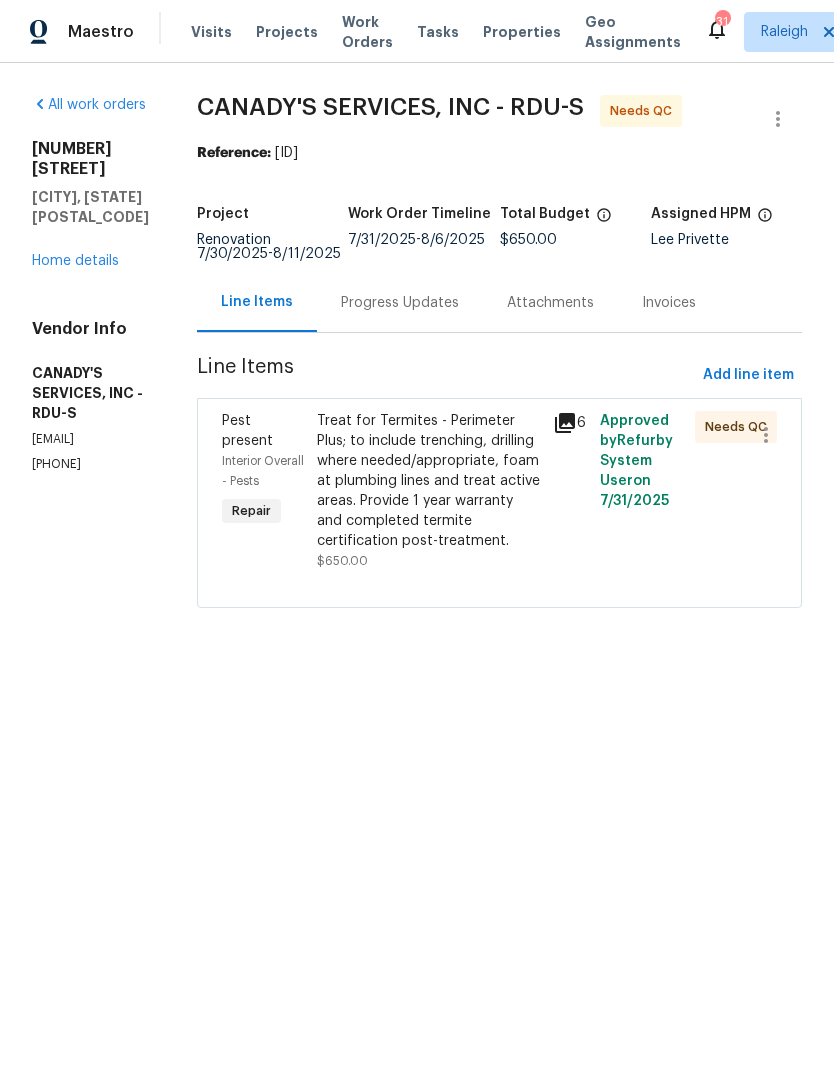 click on "Progress Updates" at bounding box center [400, 303] 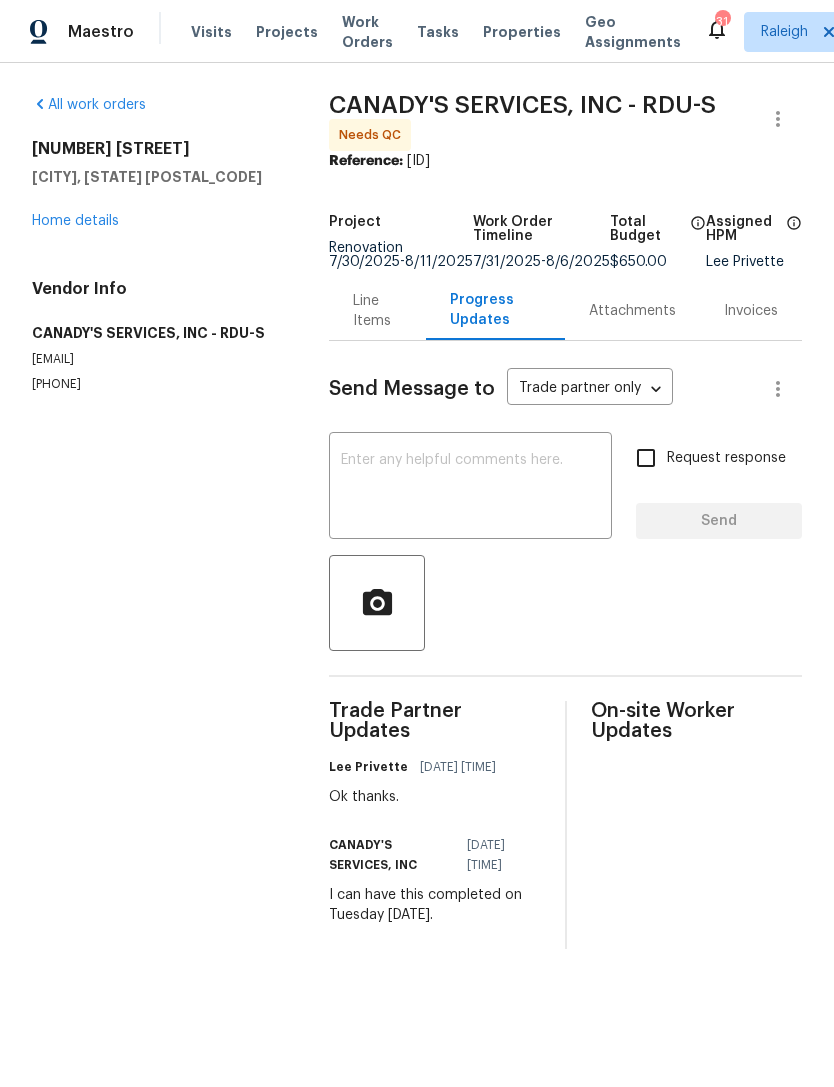 click on "Home details" at bounding box center (75, 221) 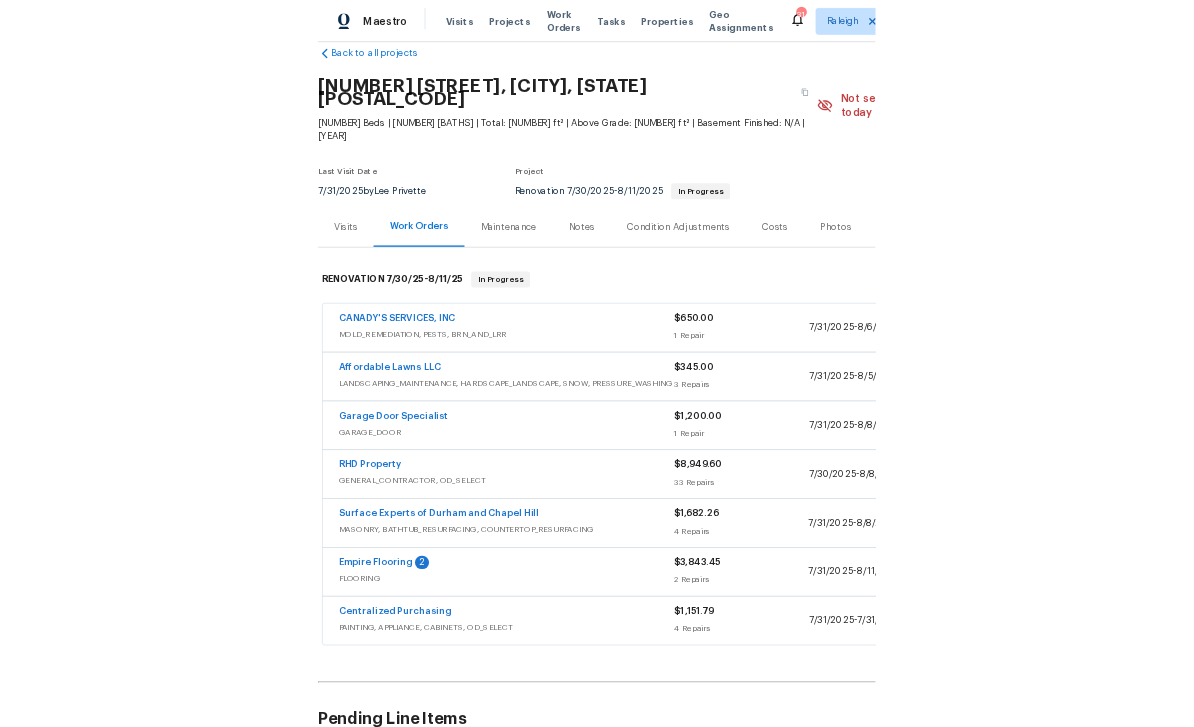 scroll, scrollTop: 33, scrollLeft: 0, axis: vertical 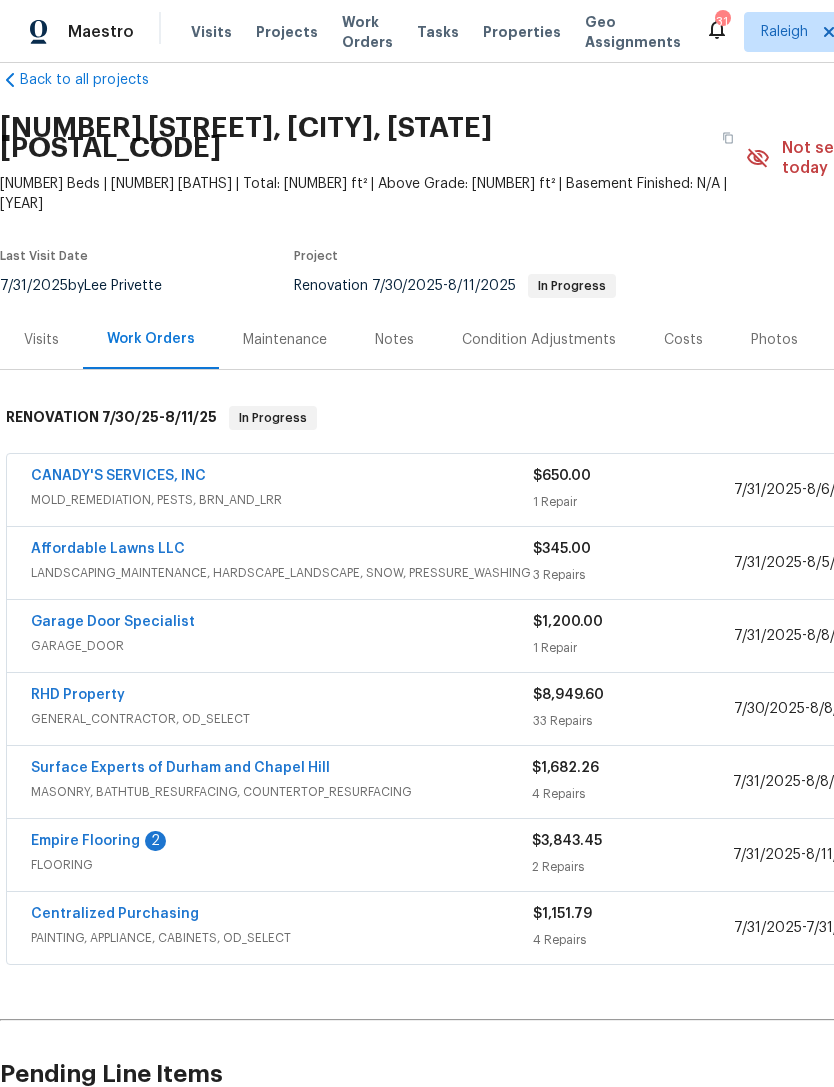 click on "Affordable Lawns LLC" at bounding box center (108, 549) 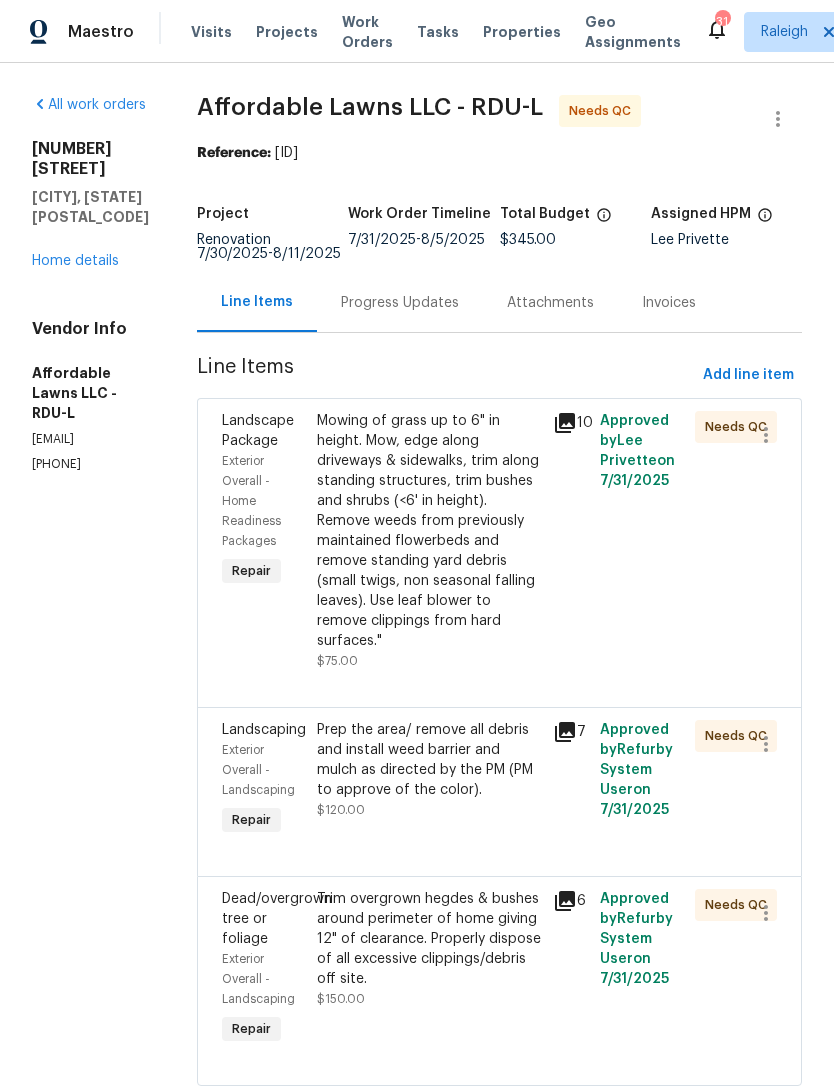 click on "Mowing of grass up to 6" in height. Mow, edge along driveways & sidewalks, trim along standing structures, trim bushes and shrubs (<6' in height). Remove weeds from previously maintained flowerbeds and remove standing yard debris (small twigs, non seasonal falling leaves).  Use leaf blower to remove clippings from hard surfaces."" at bounding box center (429, 531) 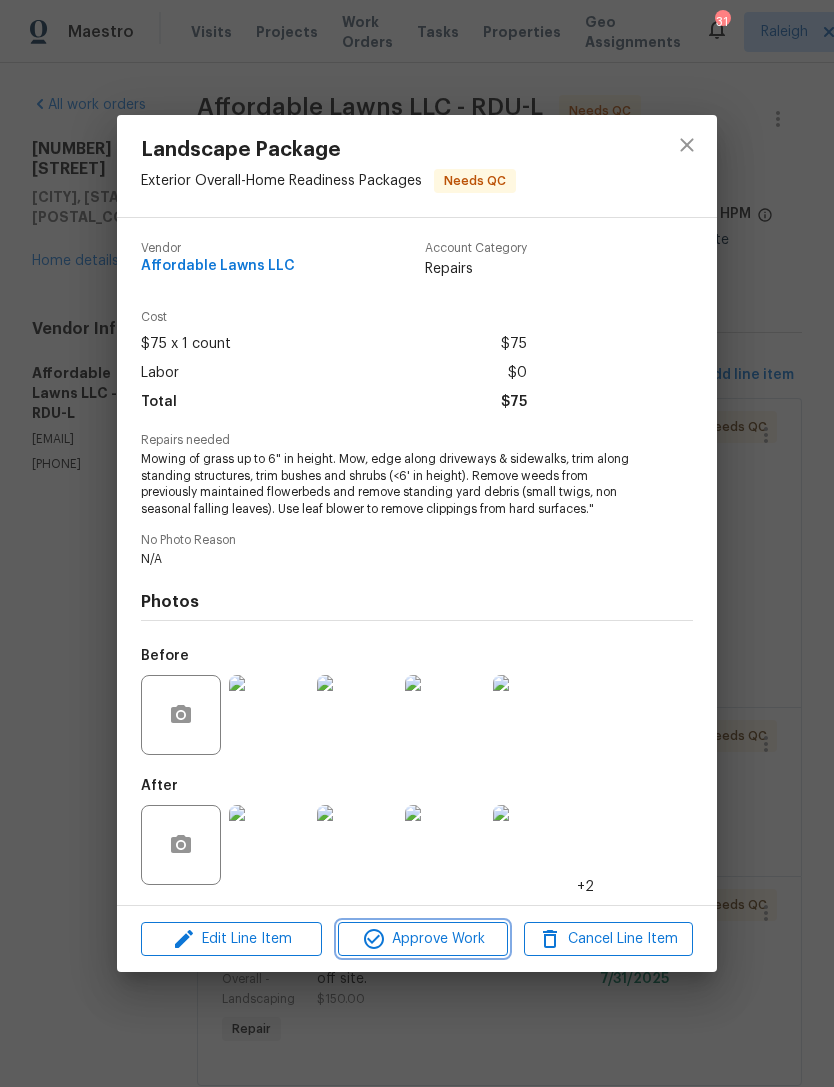click on "Approve Work" at bounding box center [422, 939] 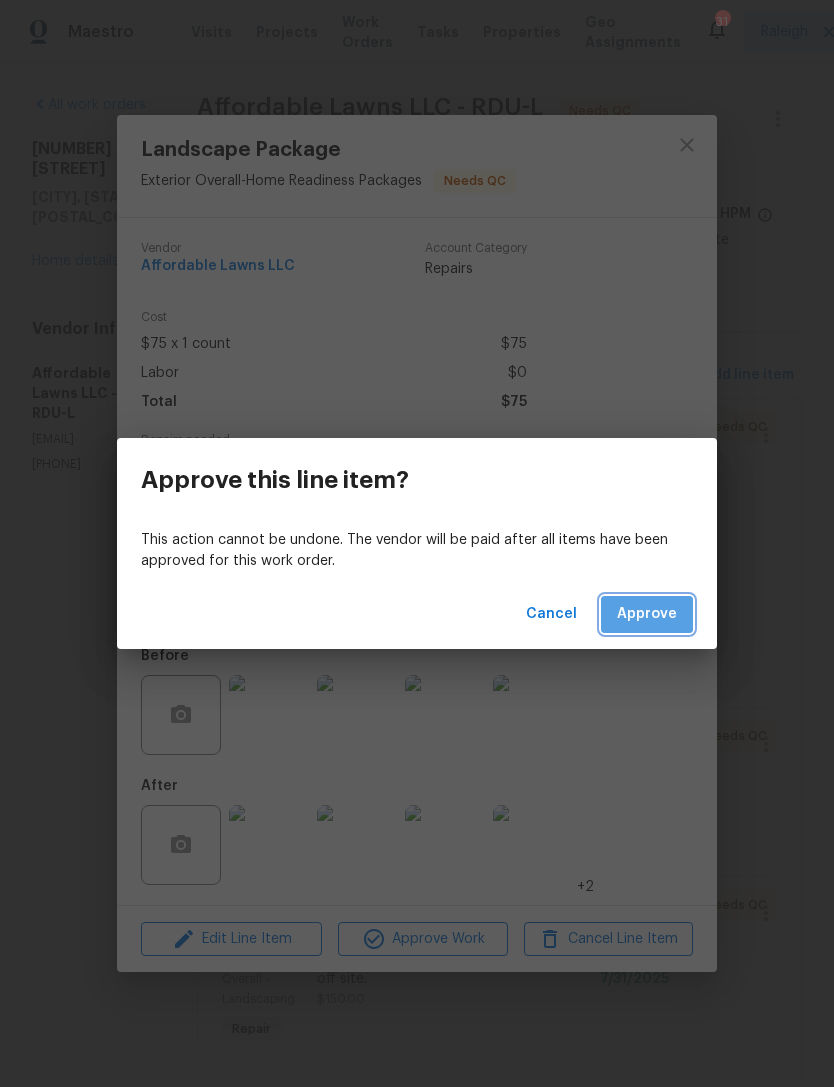 click on "Approve" at bounding box center [647, 614] 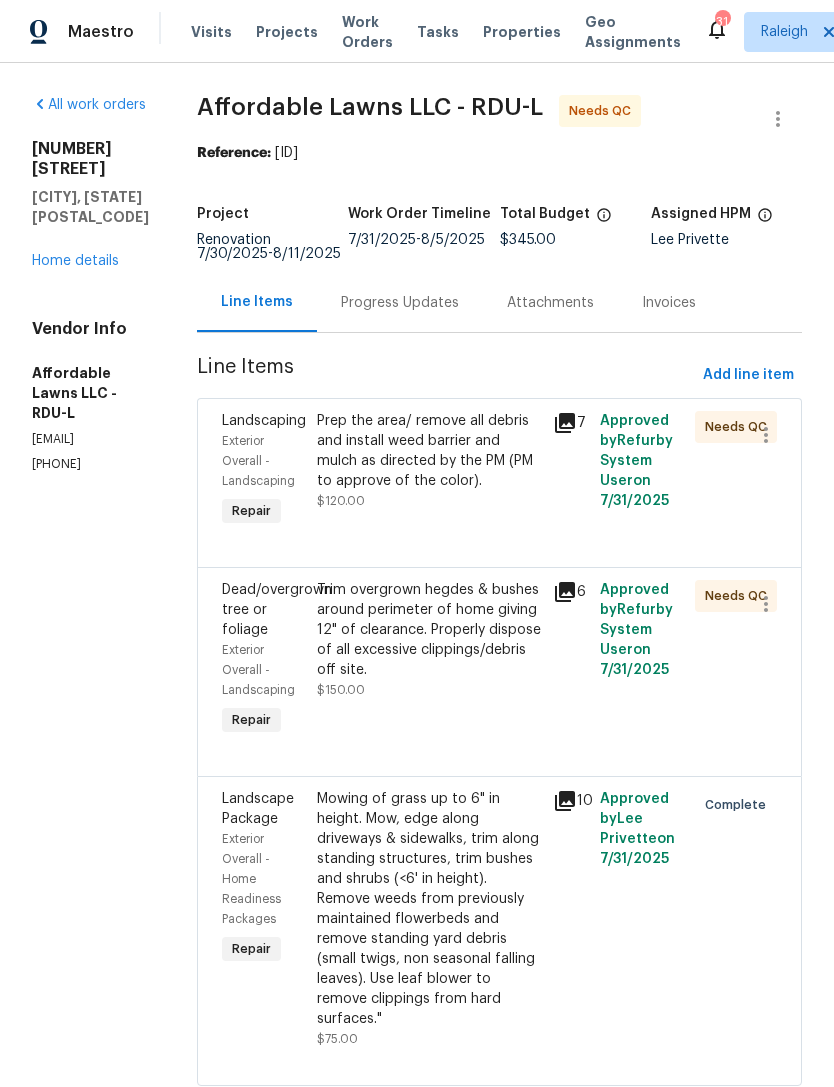 click on "Maestro Visits Projects Work Orders Tasks Properties Geo Assignments [NUMBER] [CITY] [FIRST] [LAST]" at bounding box center (417, 31) 